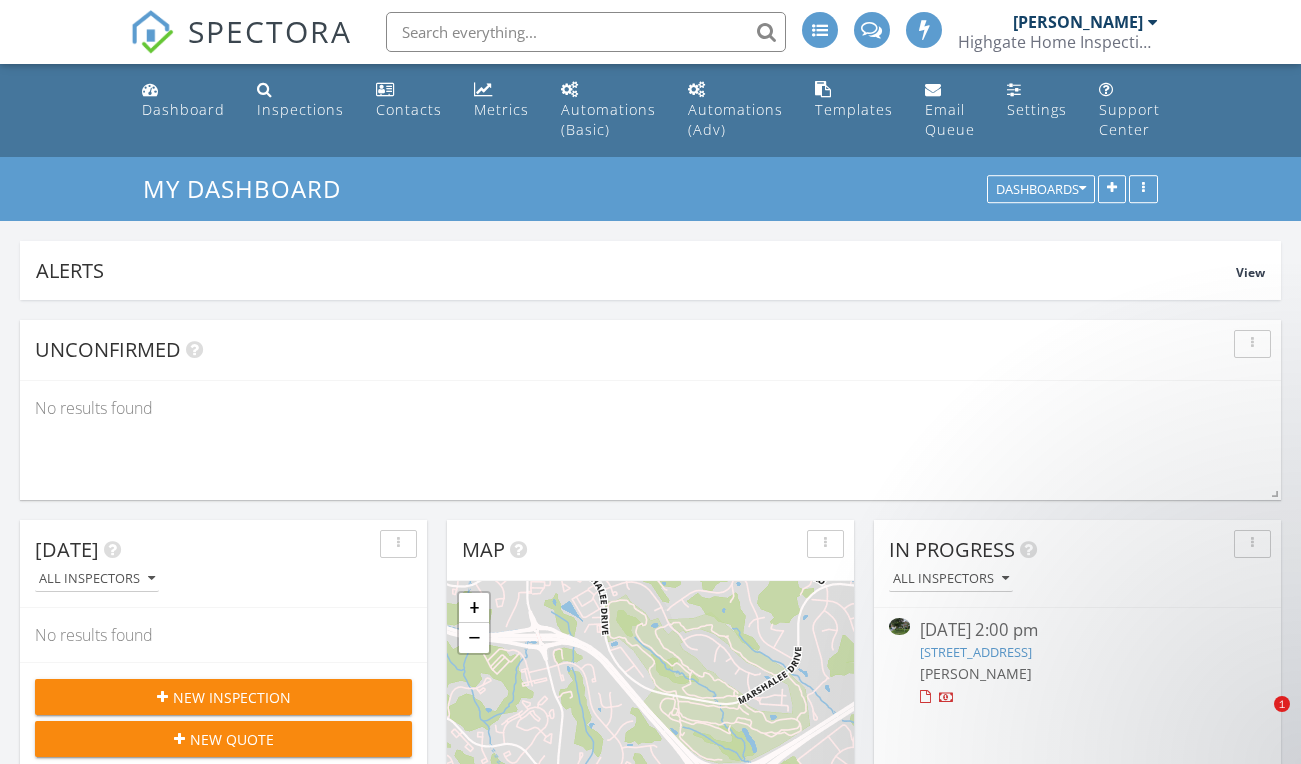 scroll, scrollTop: 0, scrollLeft: 0, axis: both 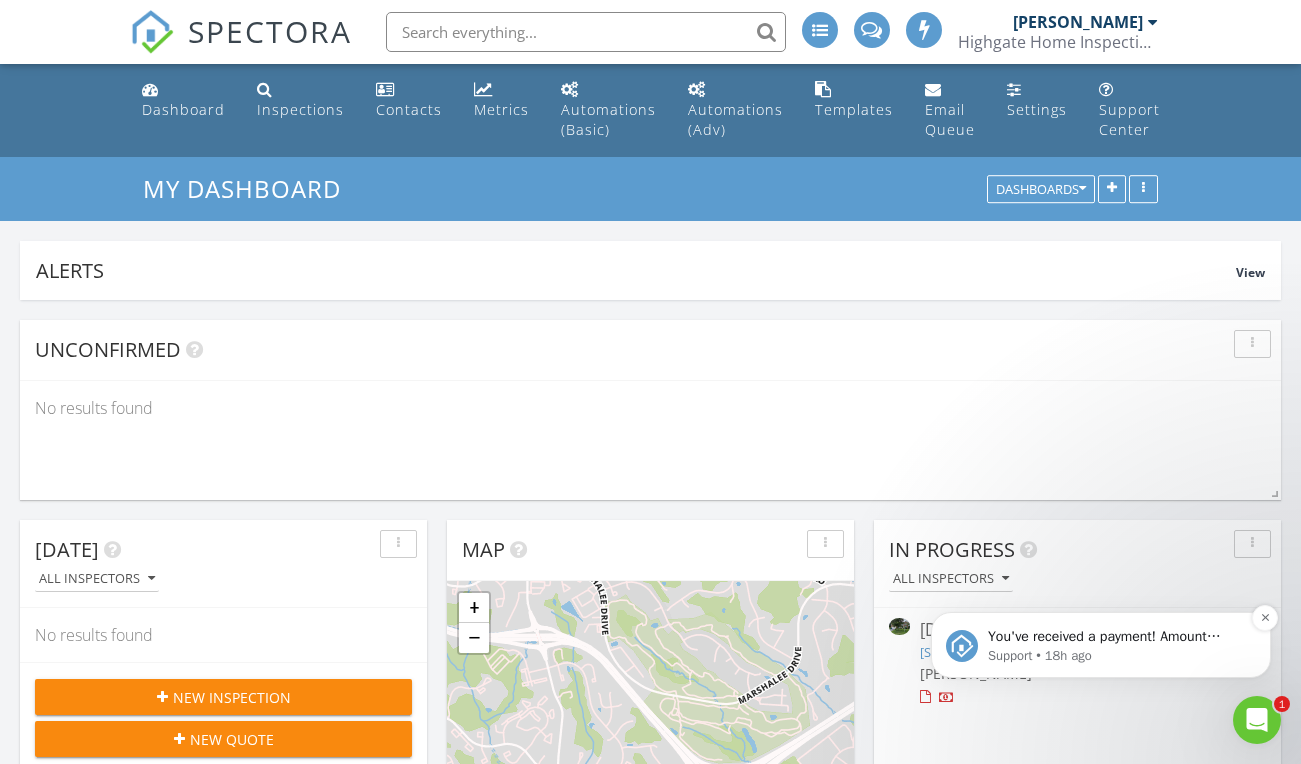 click on "Support • 18h ago" at bounding box center (1117, 656) 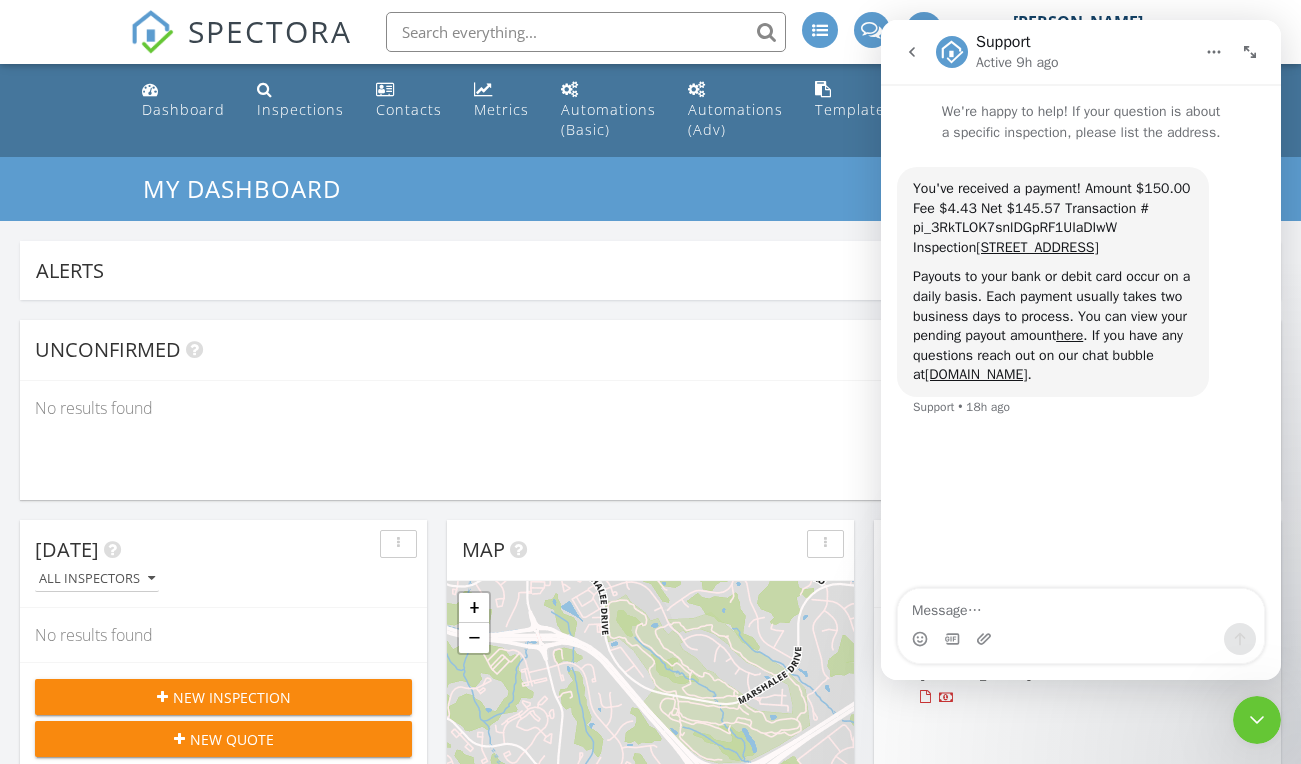 scroll, scrollTop: 0, scrollLeft: 0, axis: both 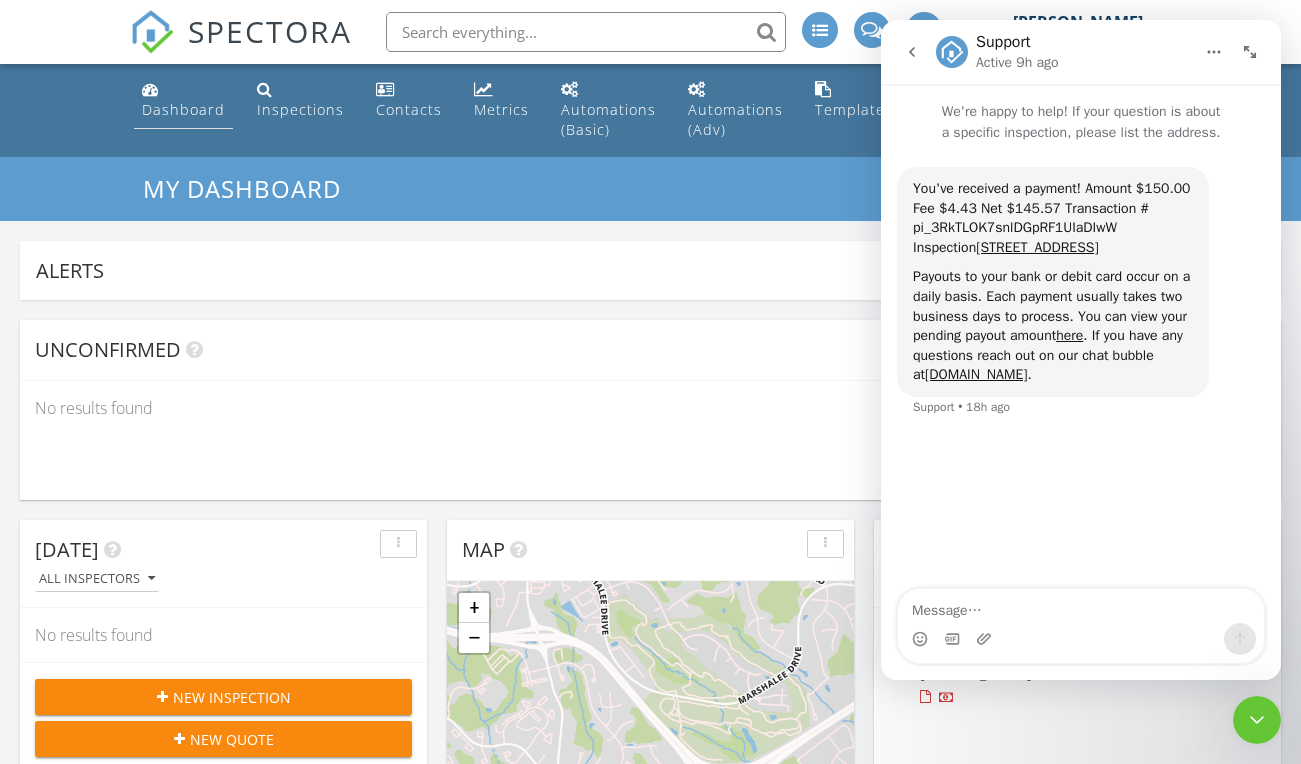 click on "Dashboard" at bounding box center [183, 109] 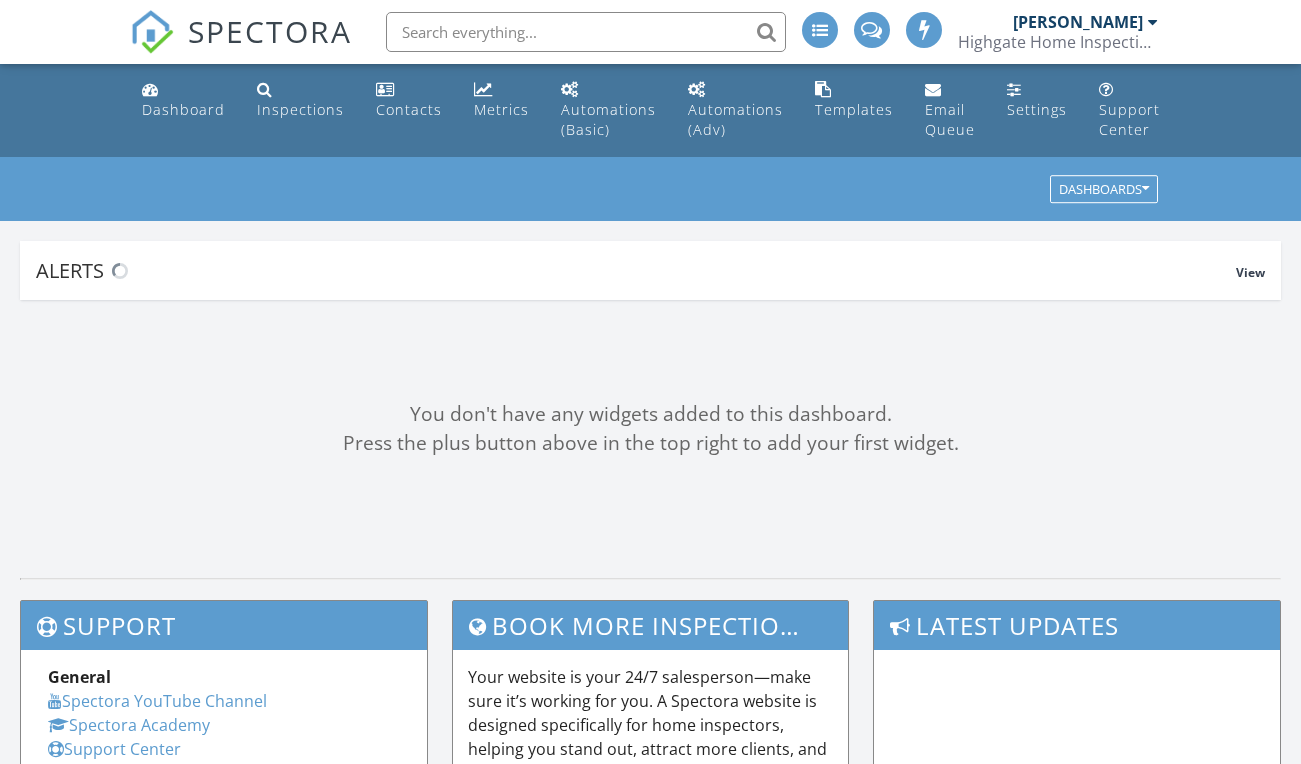 scroll, scrollTop: 0, scrollLeft: 0, axis: both 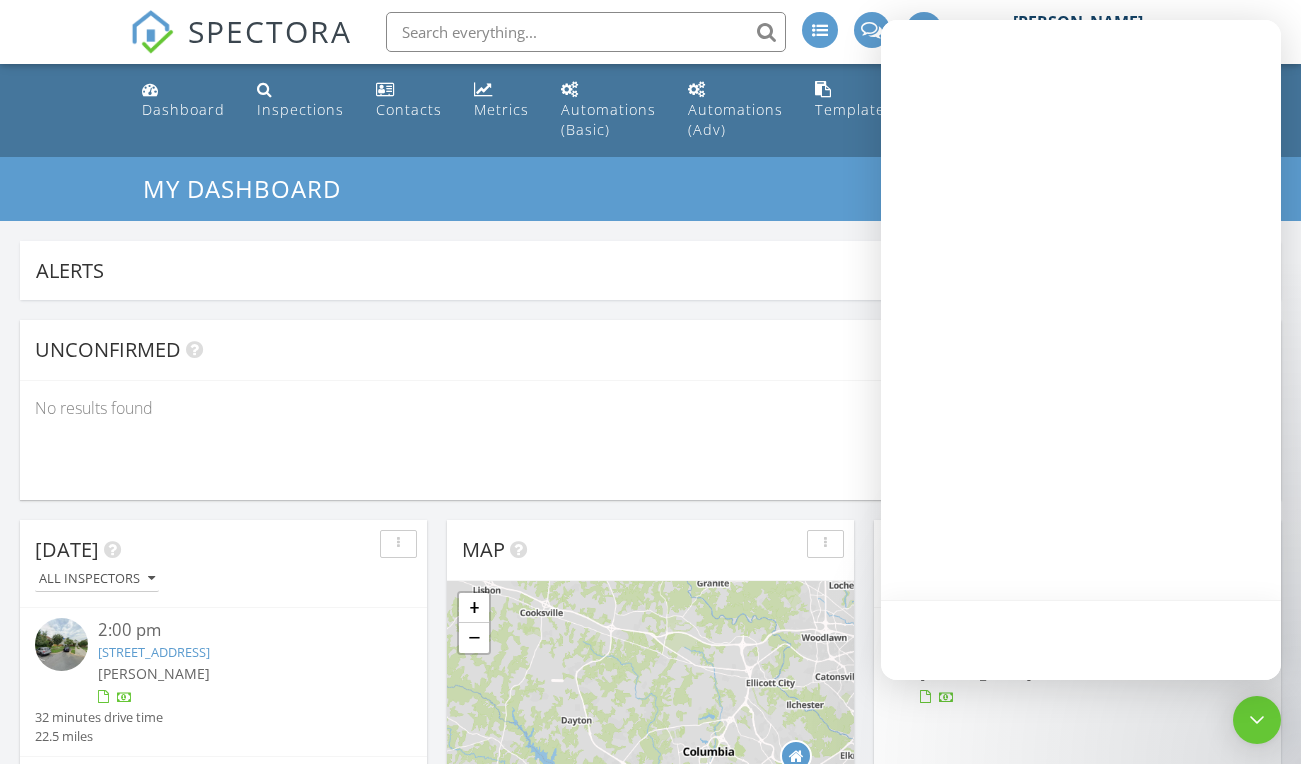 click on "29 Valleyfield Ct, Silver Spring, MD 20906" at bounding box center (154, 652) 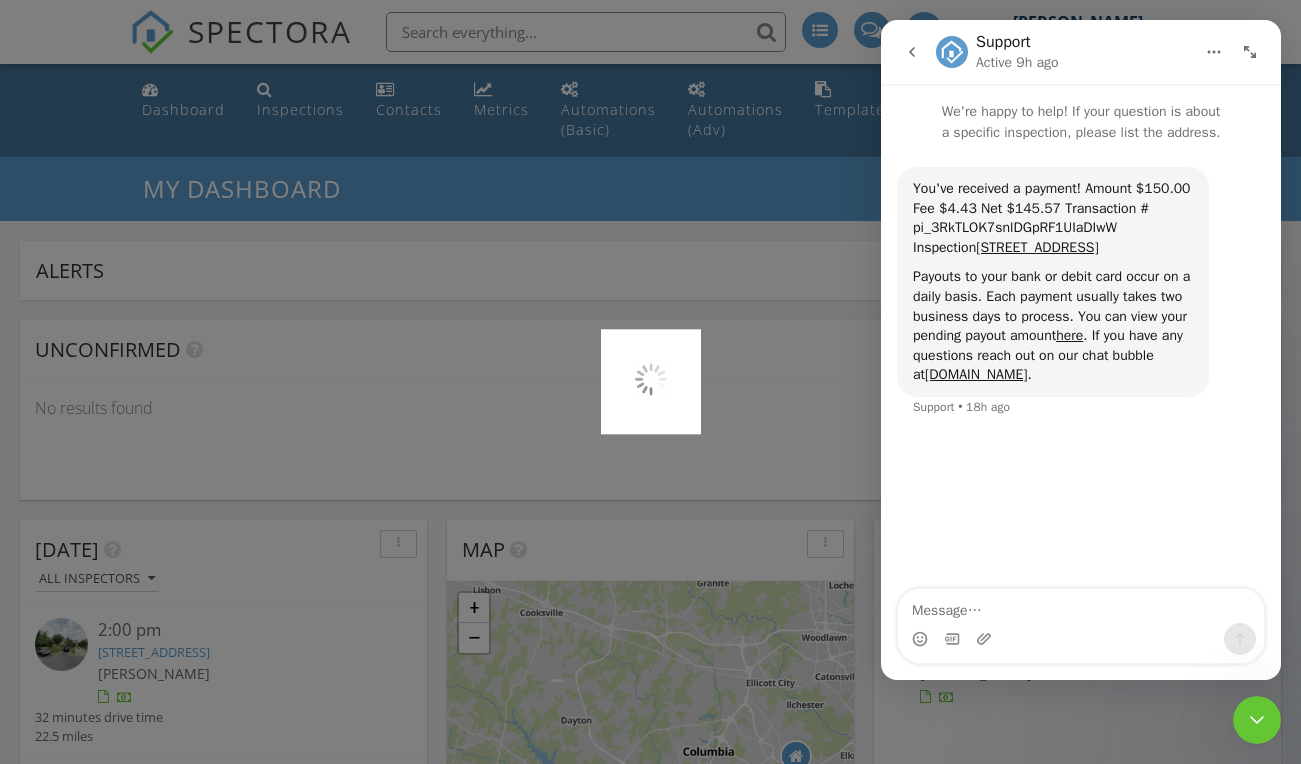 scroll, scrollTop: 0, scrollLeft: 0, axis: both 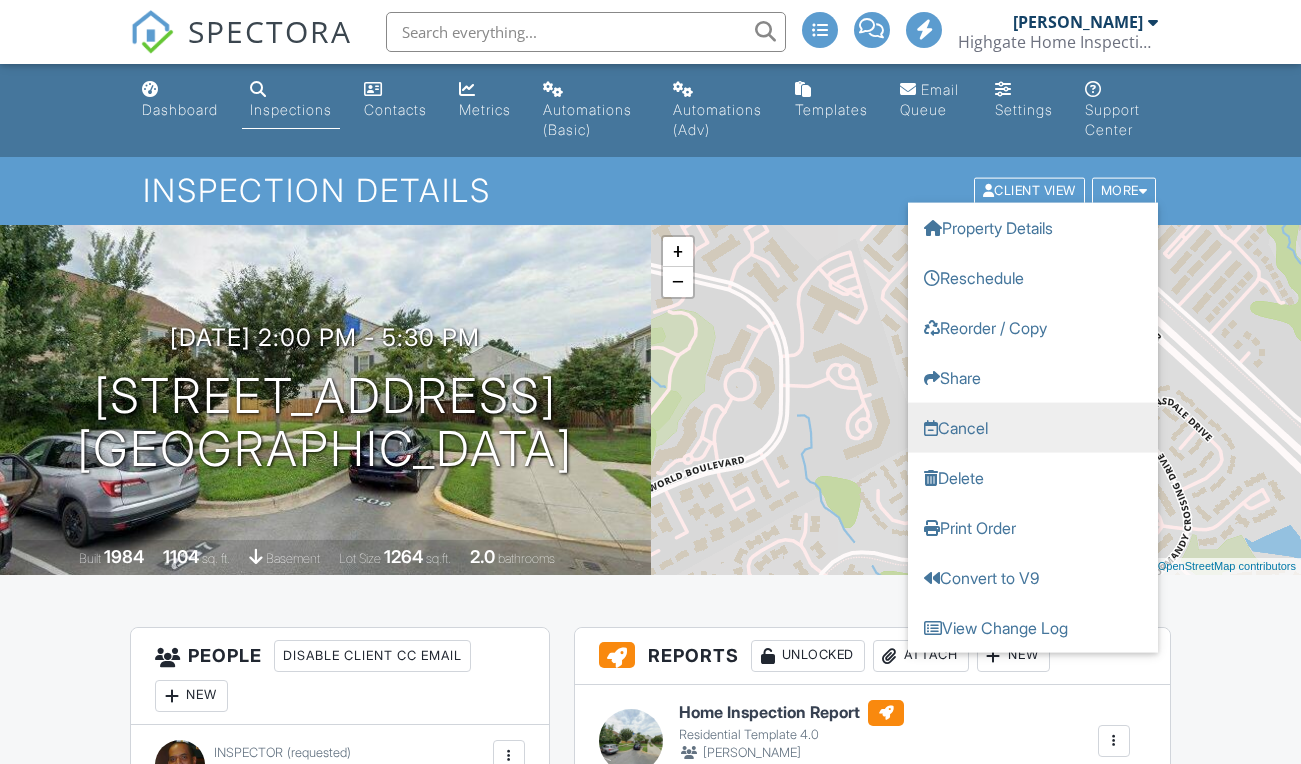 click on "Cancel" at bounding box center (1033, 428) 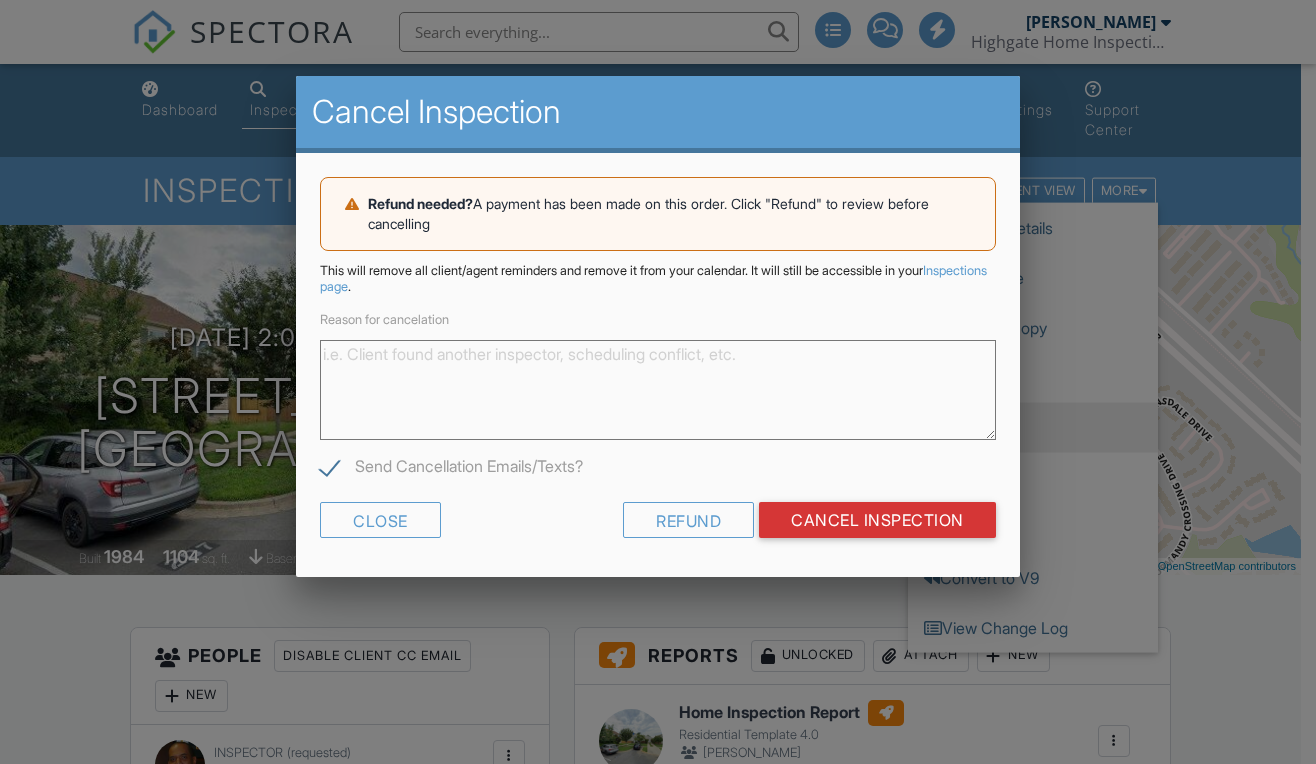 scroll, scrollTop: 0, scrollLeft: 0, axis: both 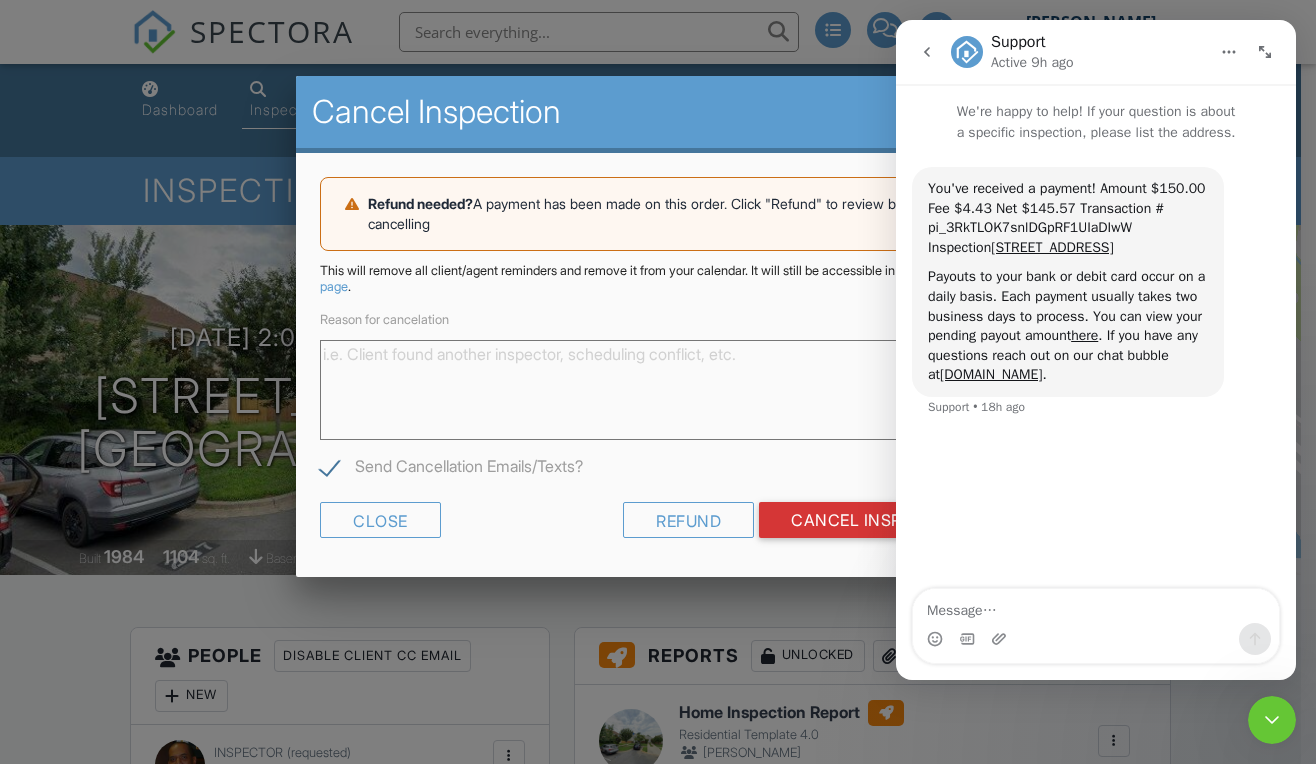 click 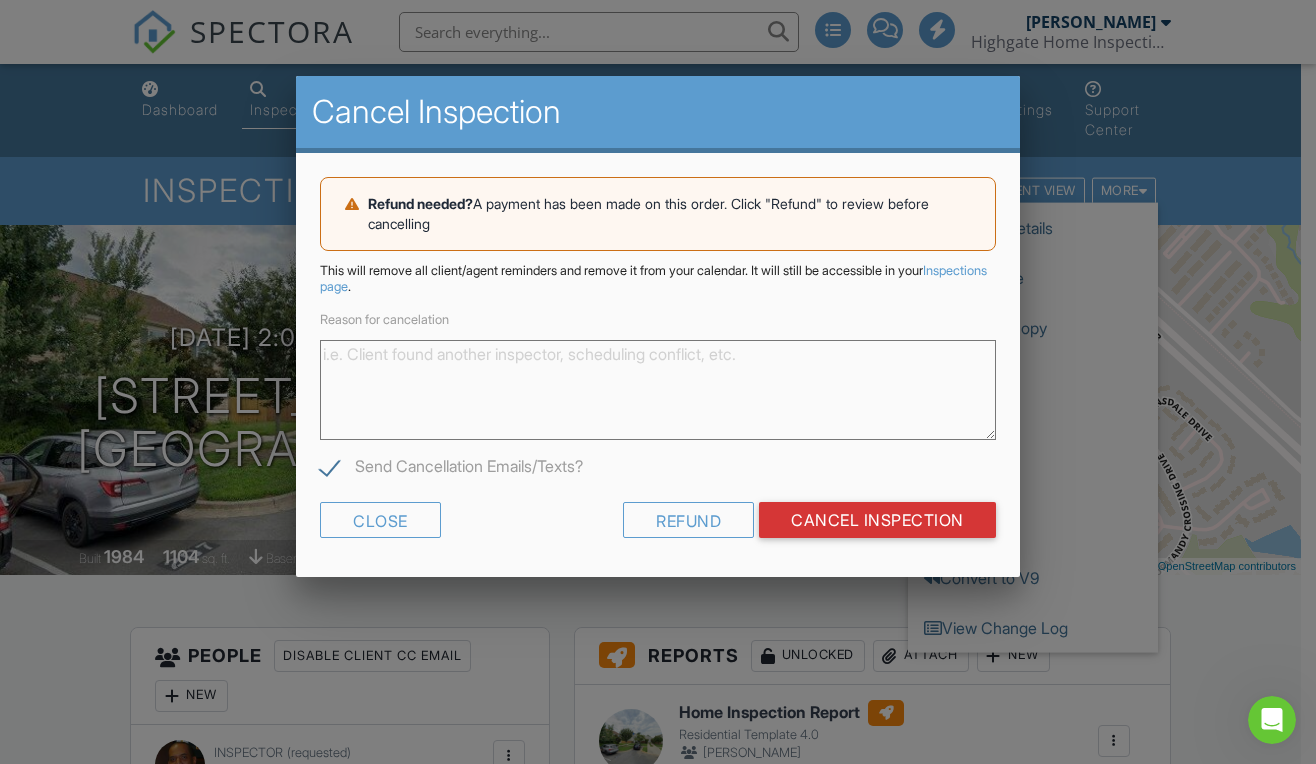 scroll, scrollTop: 0, scrollLeft: 0, axis: both 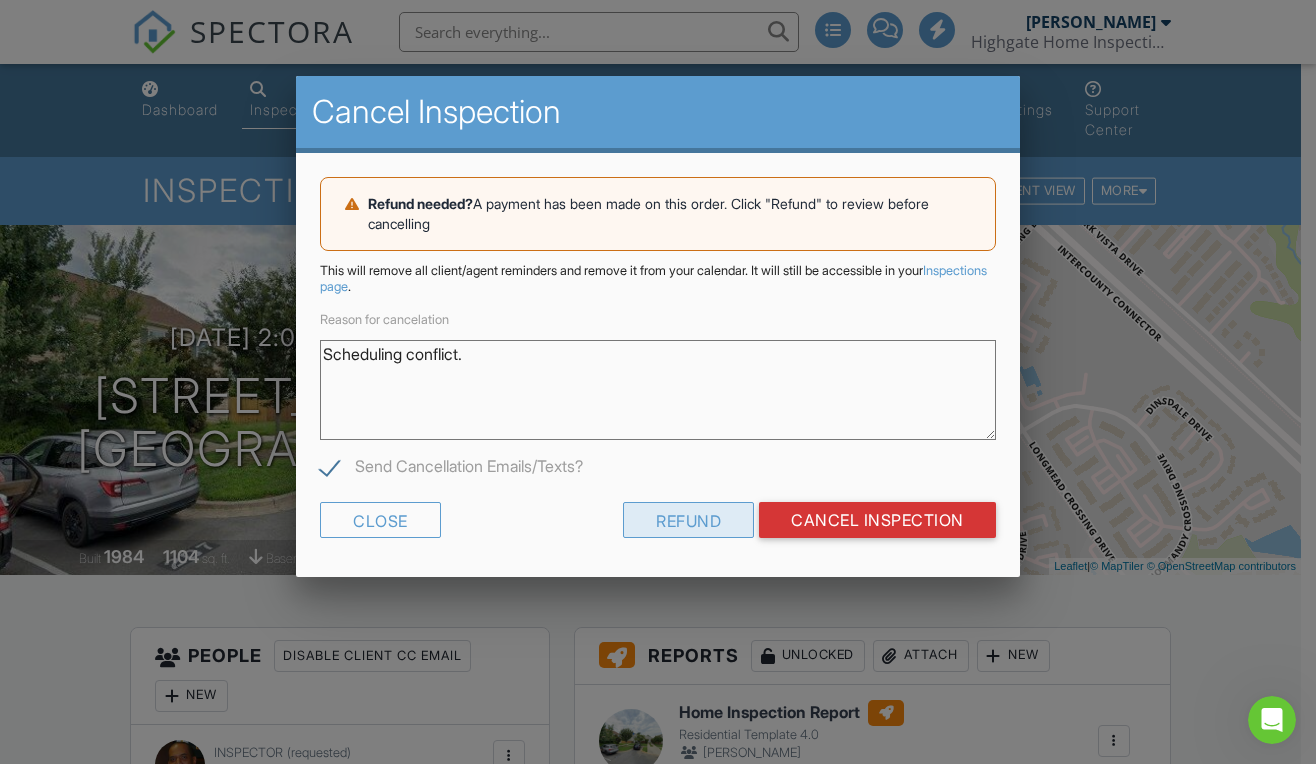 type on "Scheduling conflict." 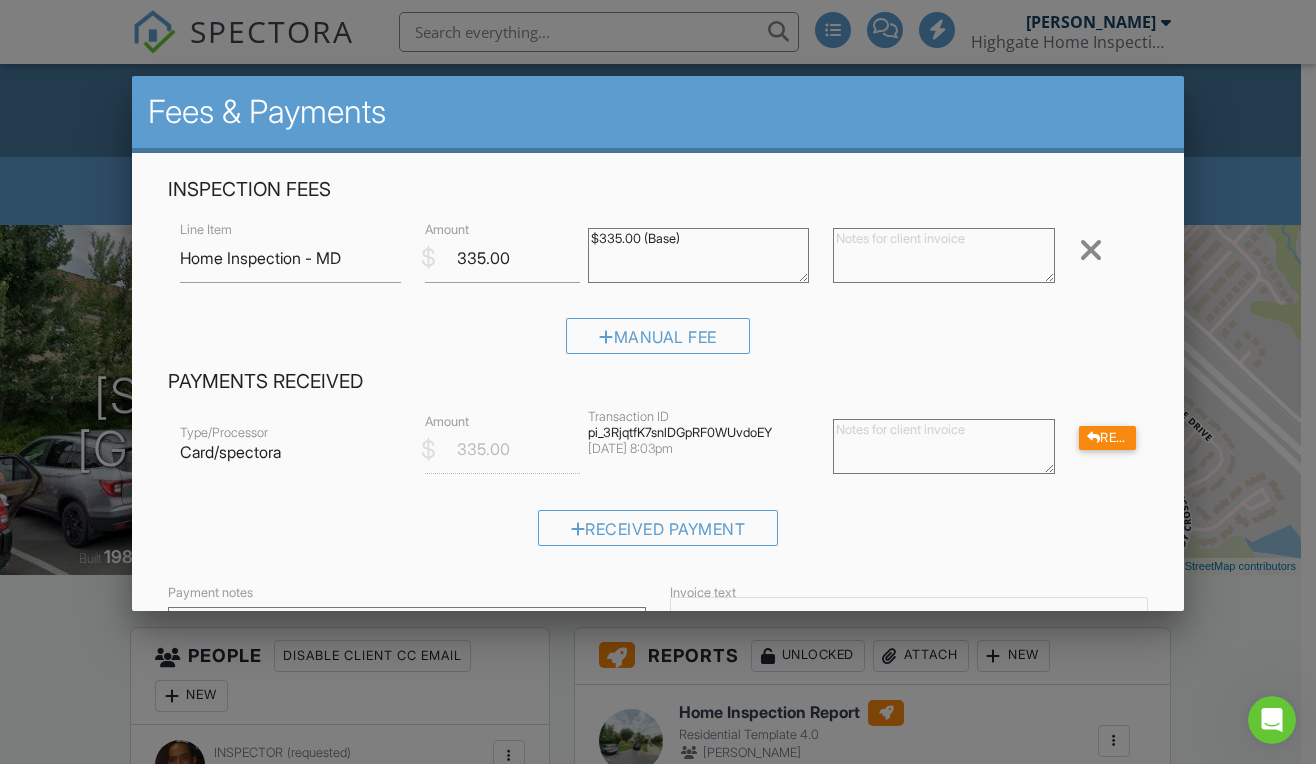 scroll, scrollTop: 320, scrollLeft: 0, axis: vertical 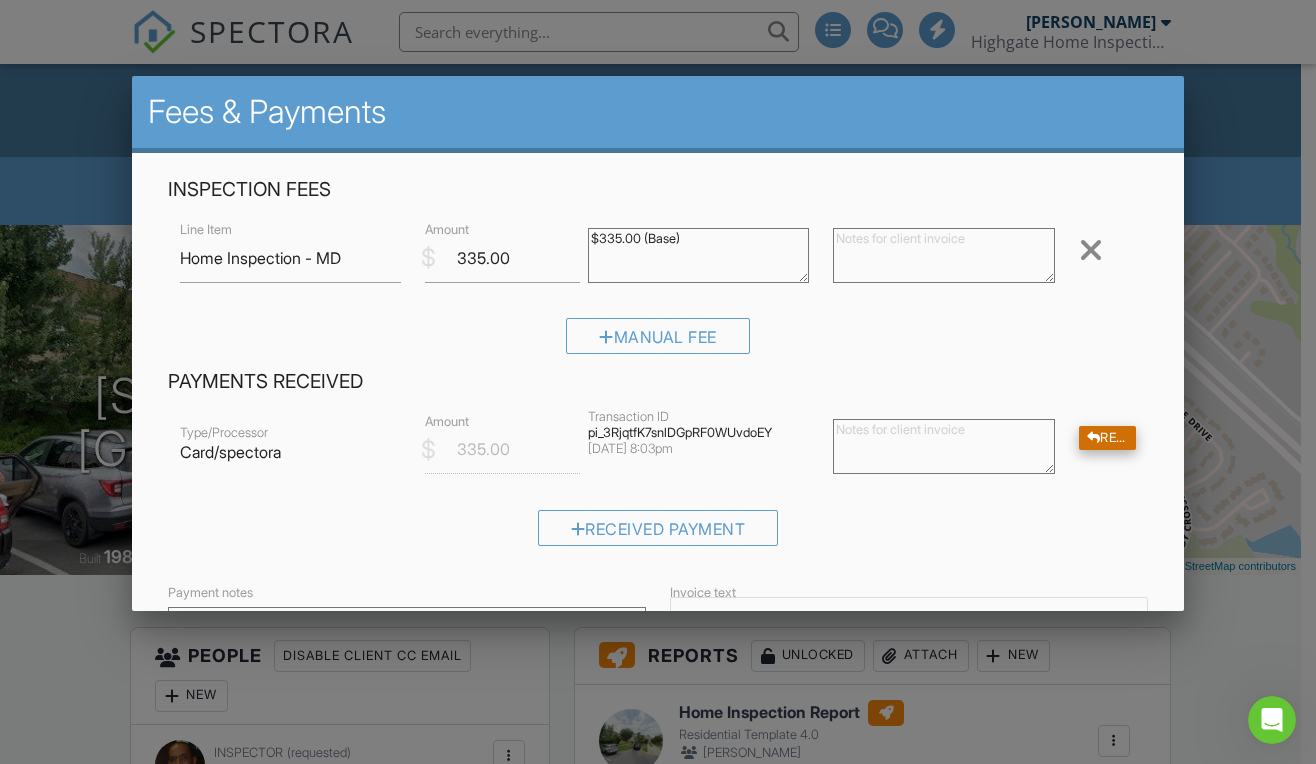 click on "Refund" at bounding box center [1108, 438] 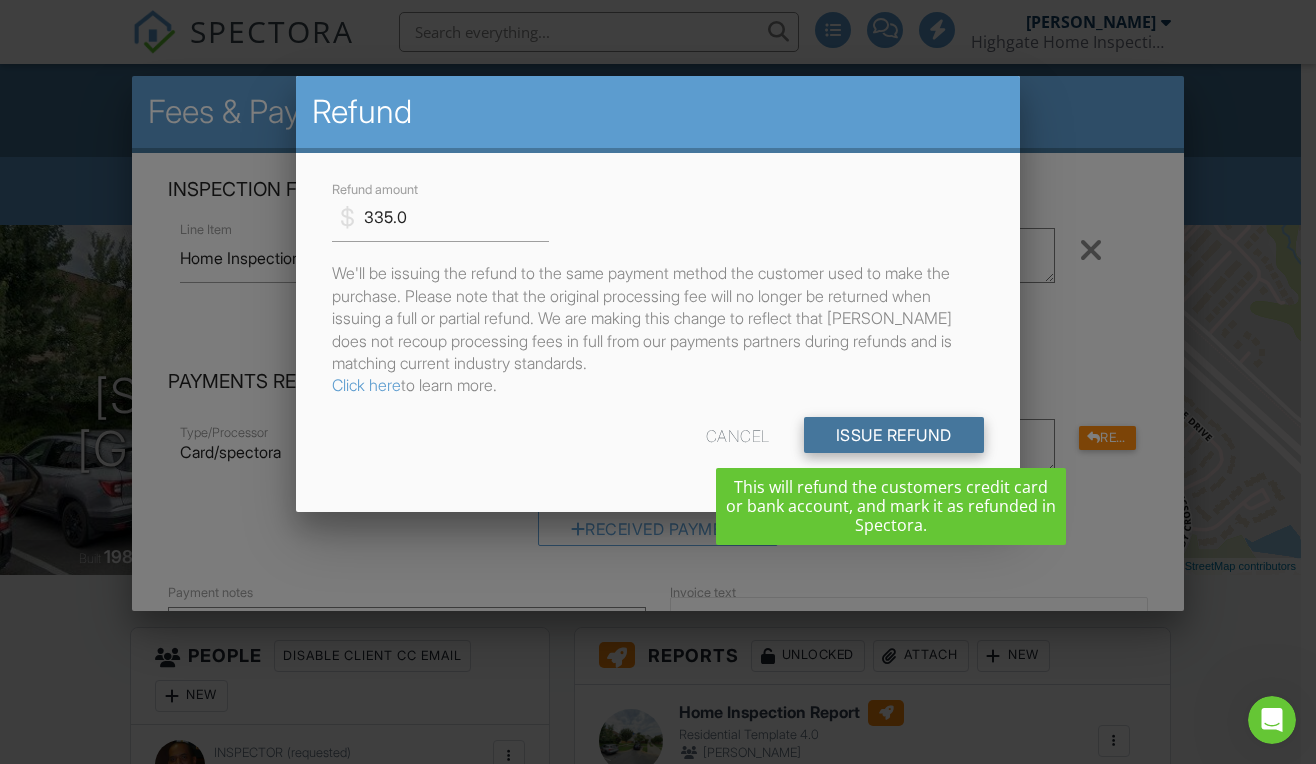 click on "Issue Refund" at bounding box center [894, 435] 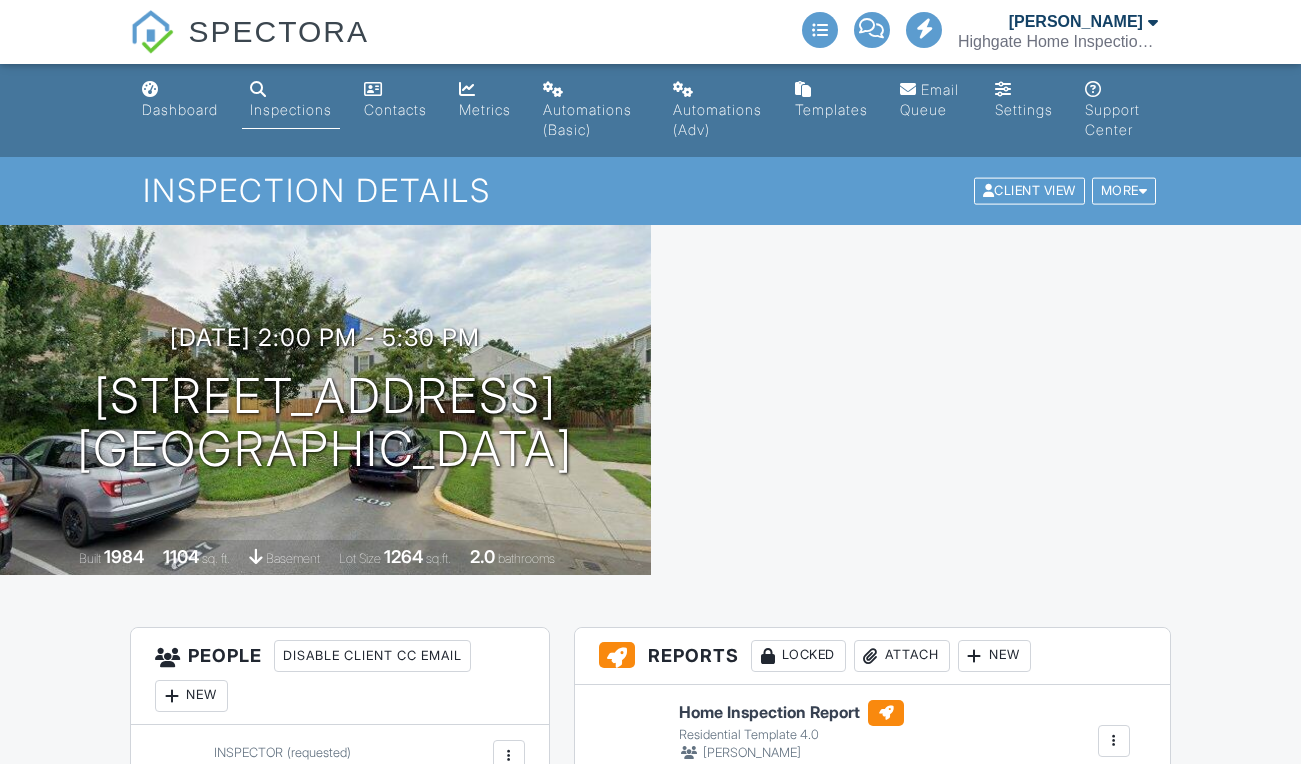 drag, startPoint x: 0, startPoint y: 0, endPoint x: 1113, endPoint y: 187, distance: 1128.6 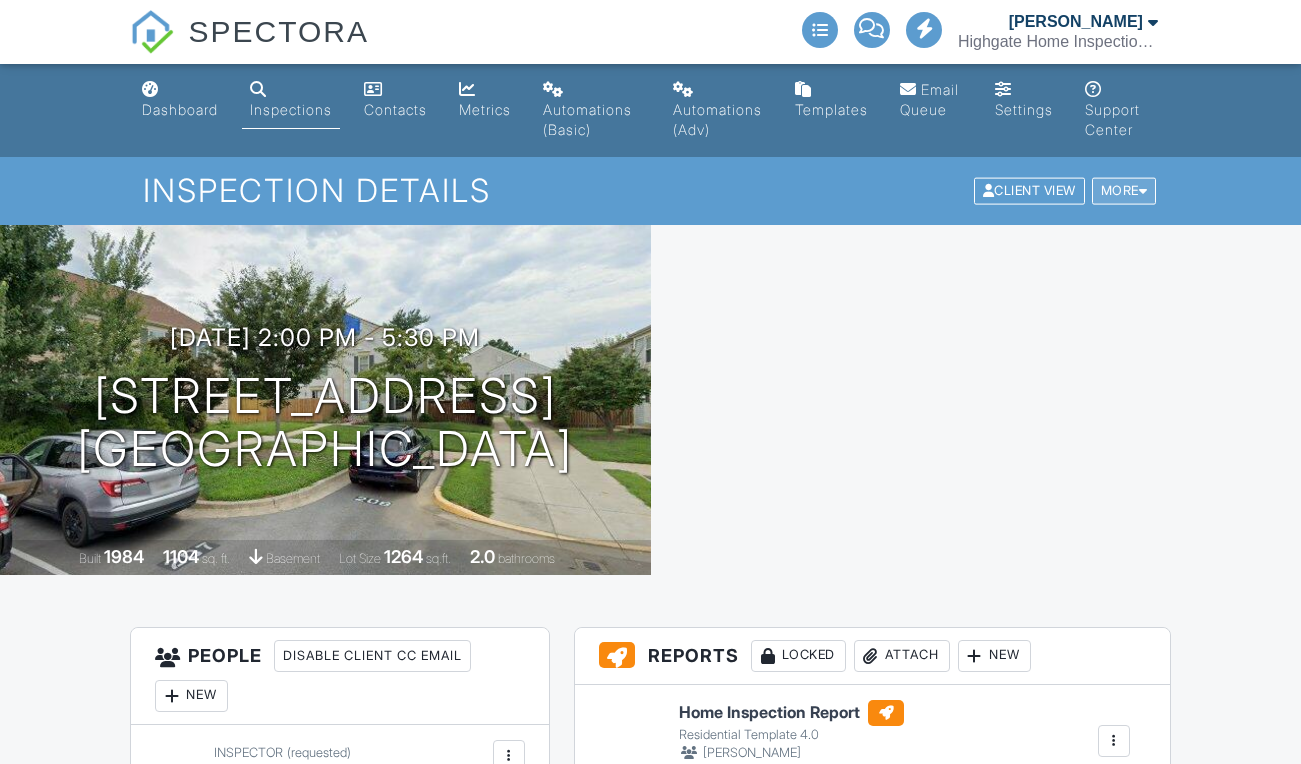 click at bounding box center [976, 400] 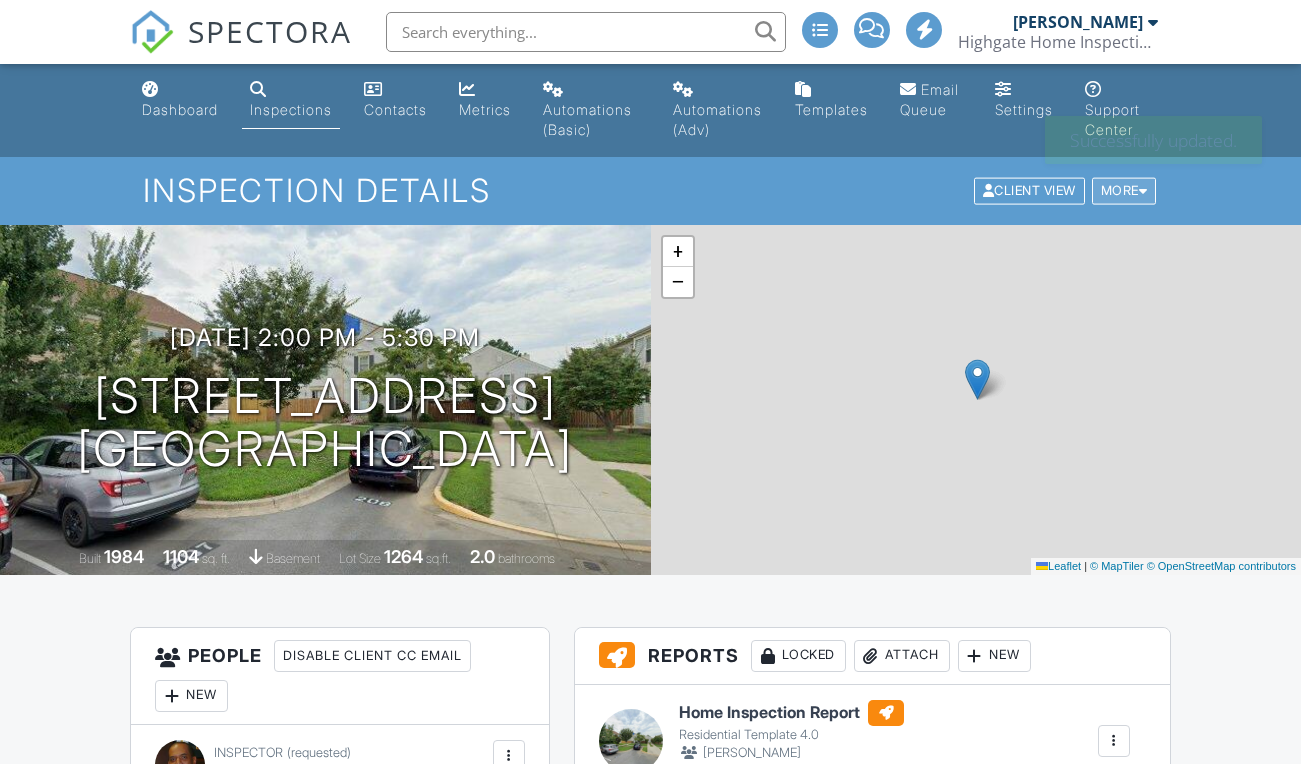 click on "More" at bounding box center [1124, 191] 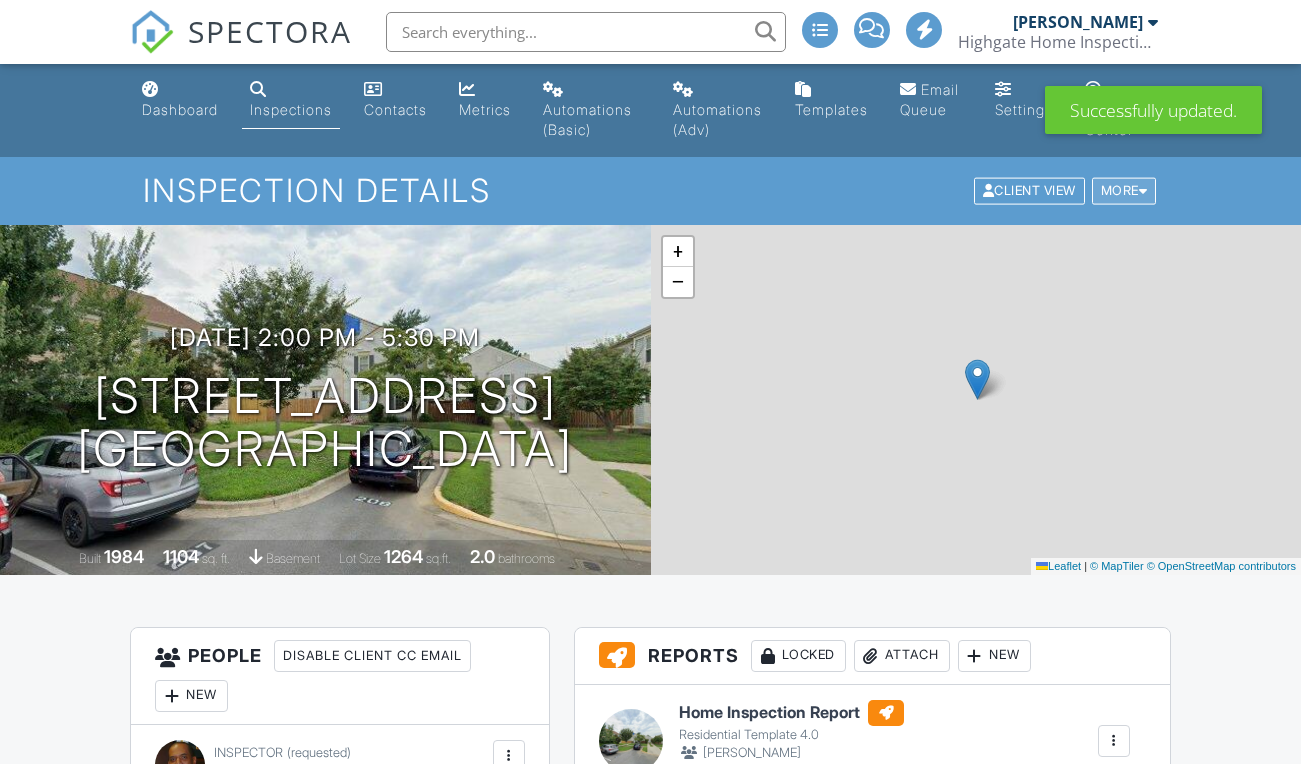click on "More" at bounding box center [1124, 191] 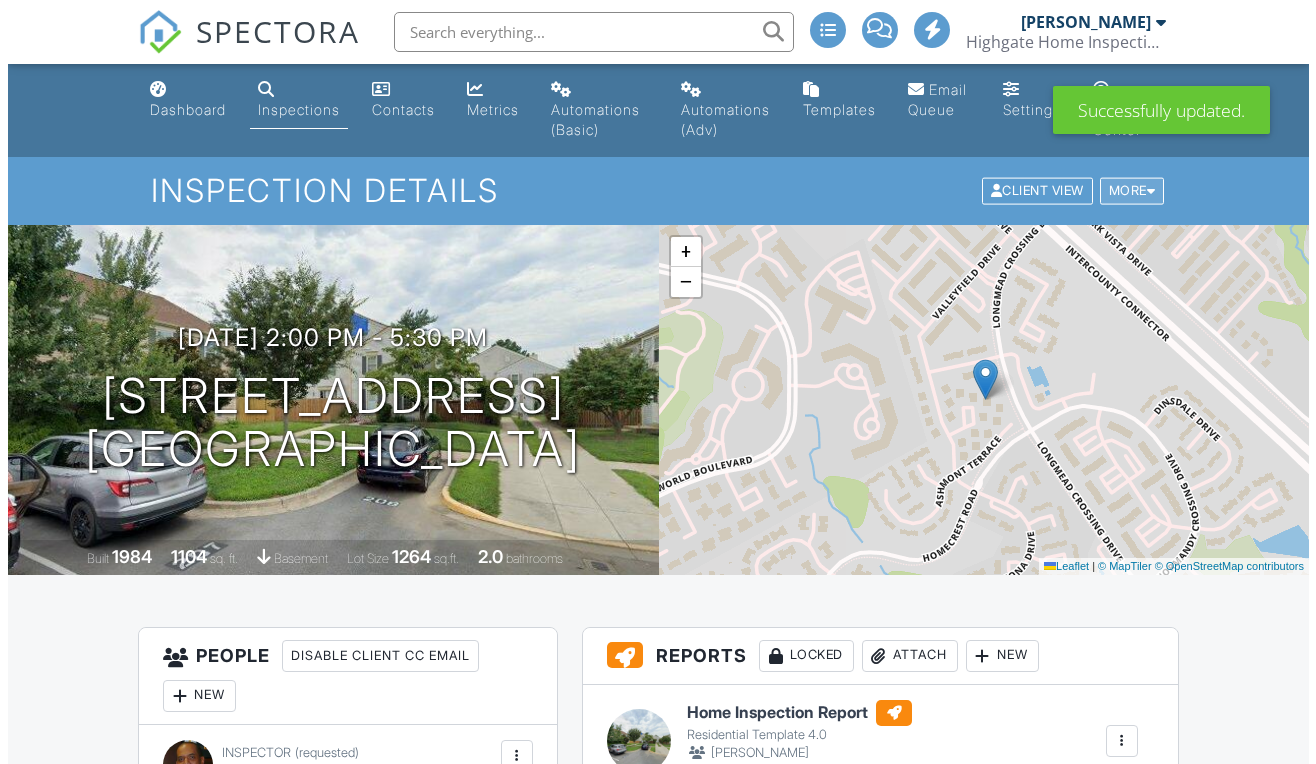 scroll, scrollTop: 0, scrollLeft: 0, axis: both 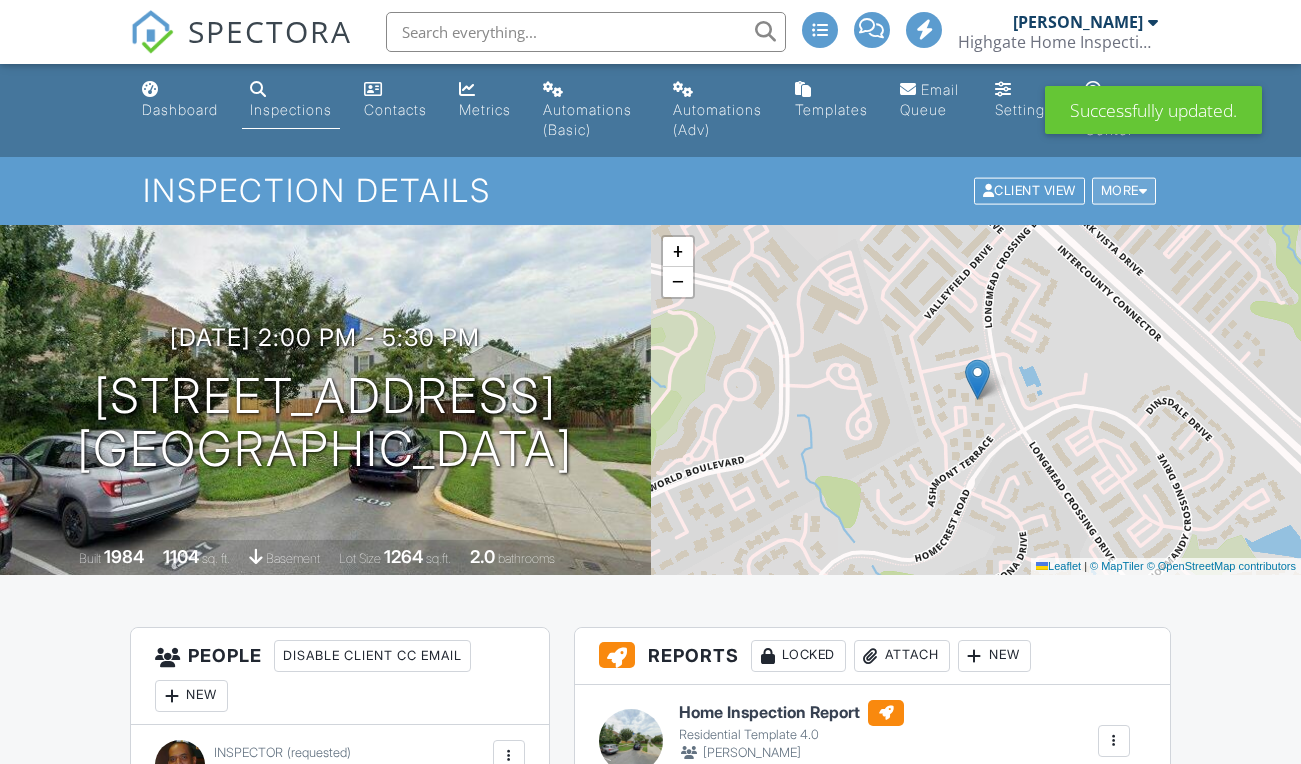 click on "More" at bounding box center [1124, 191] 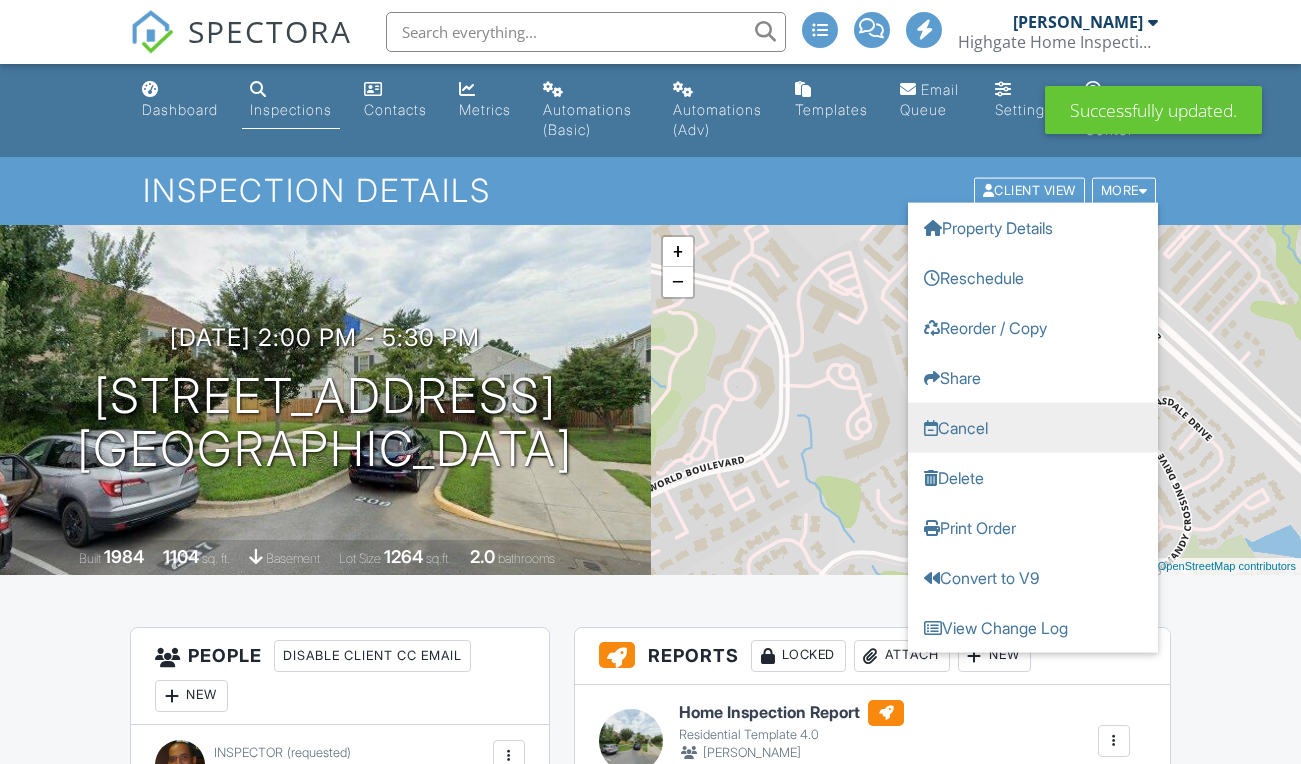 click on "Cancel" at bounding box center (1033, 428) 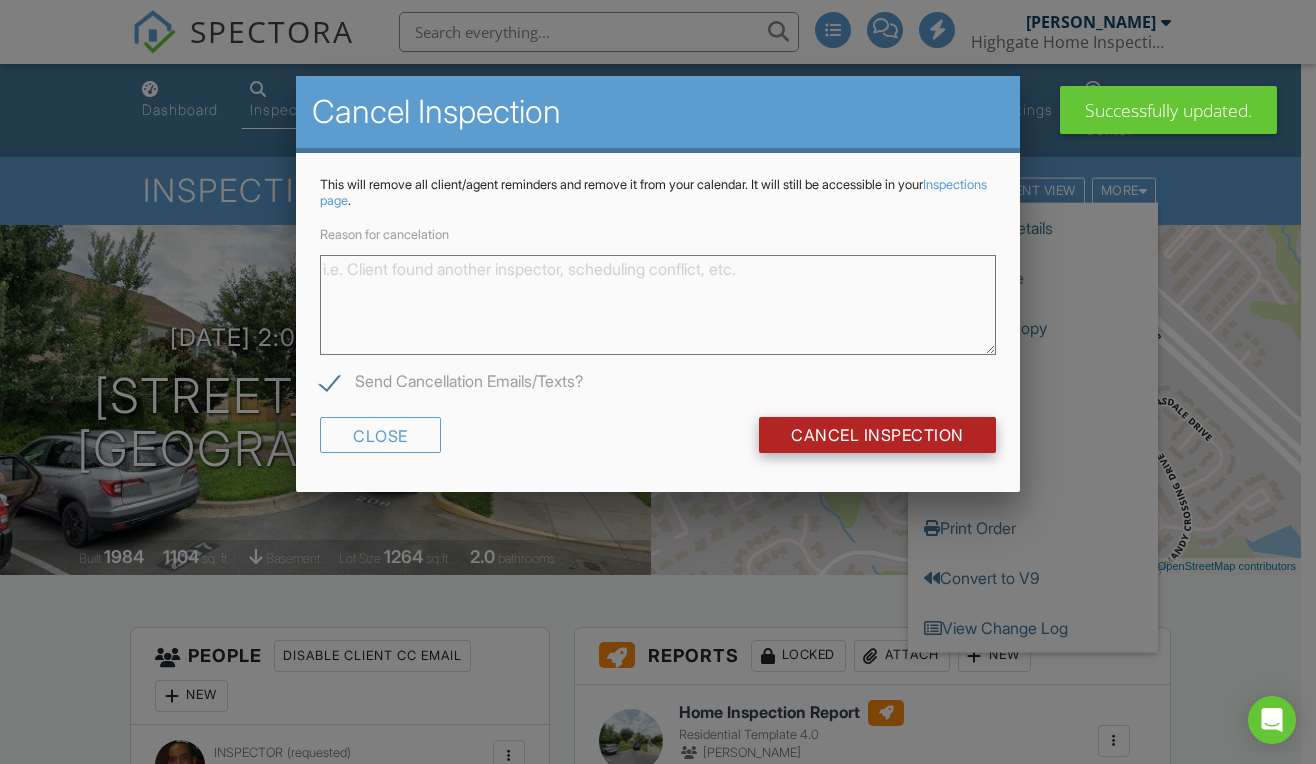 click on "Cancel Inspection" at bounding box center [877, 435] 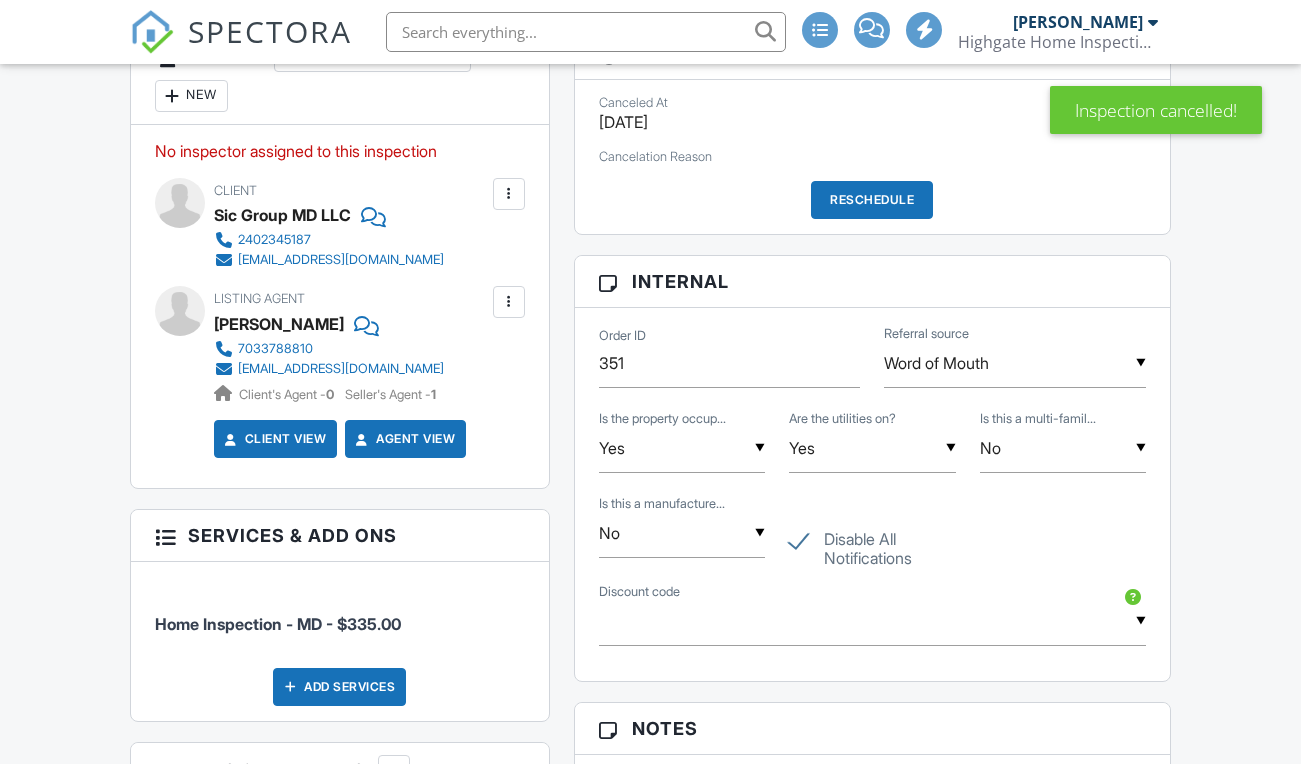 scroll, scrollTop: 600, scrollLeft: 0, axis: vertical 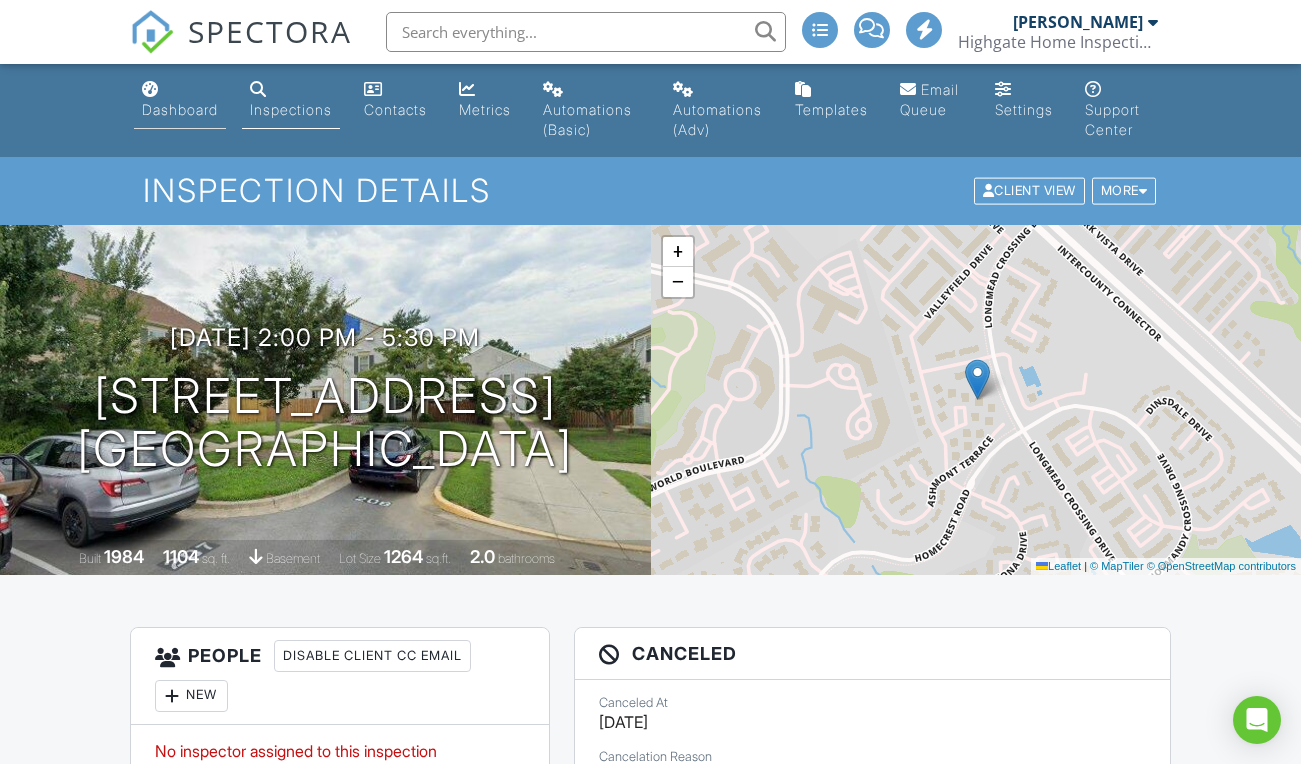 click on "Dashboard" at bounding box center [180, 109] 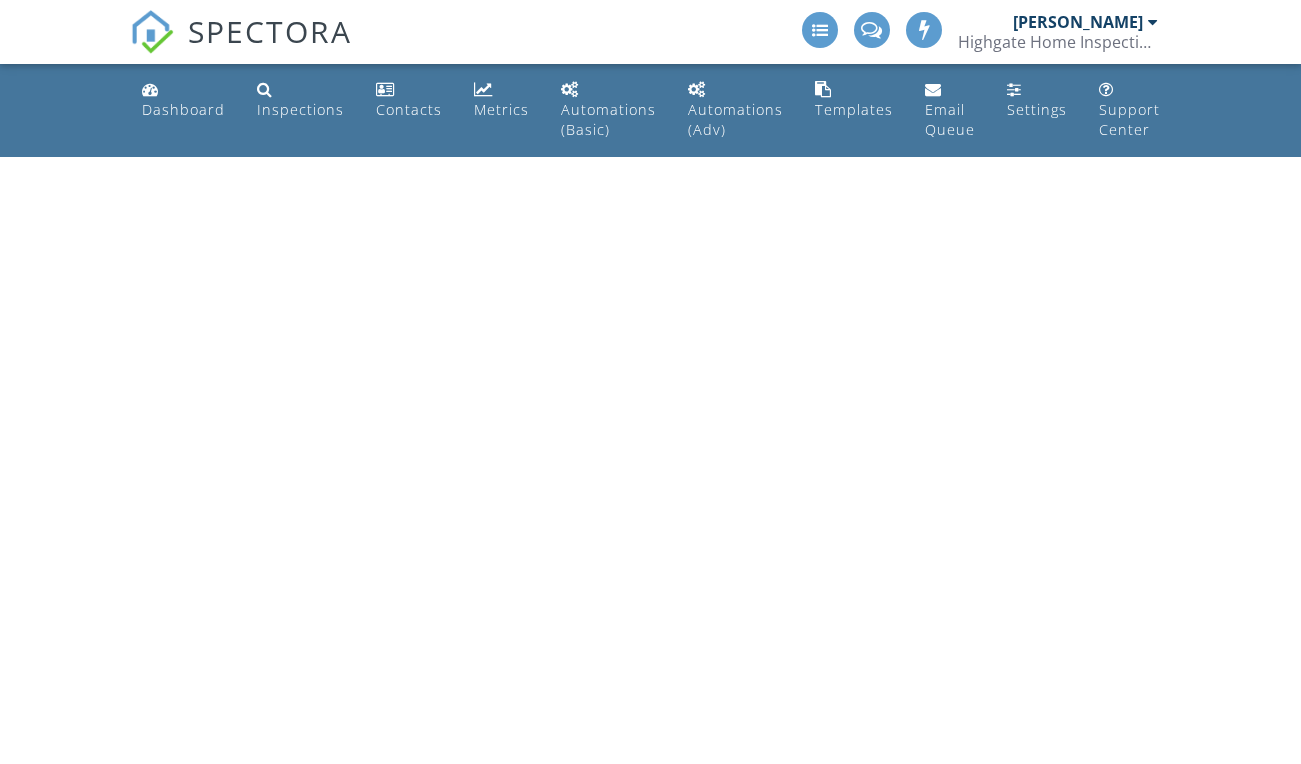 scroll, scrollTop: 0, scrollLeft: 0, axis: both 